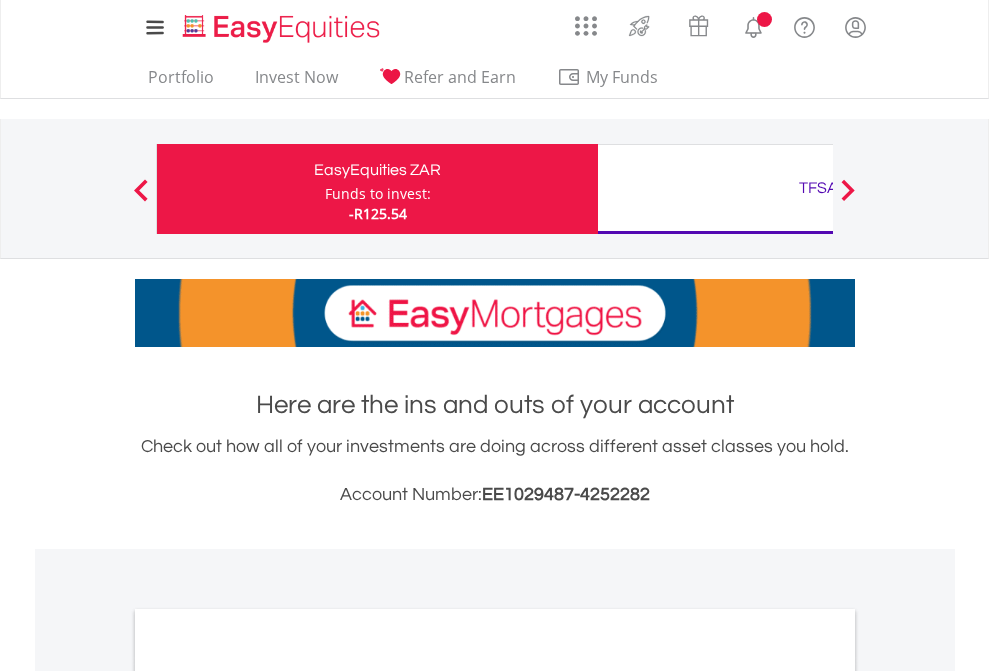 scroll, scrollTop: 0, scrollLeft: 0, axis: both 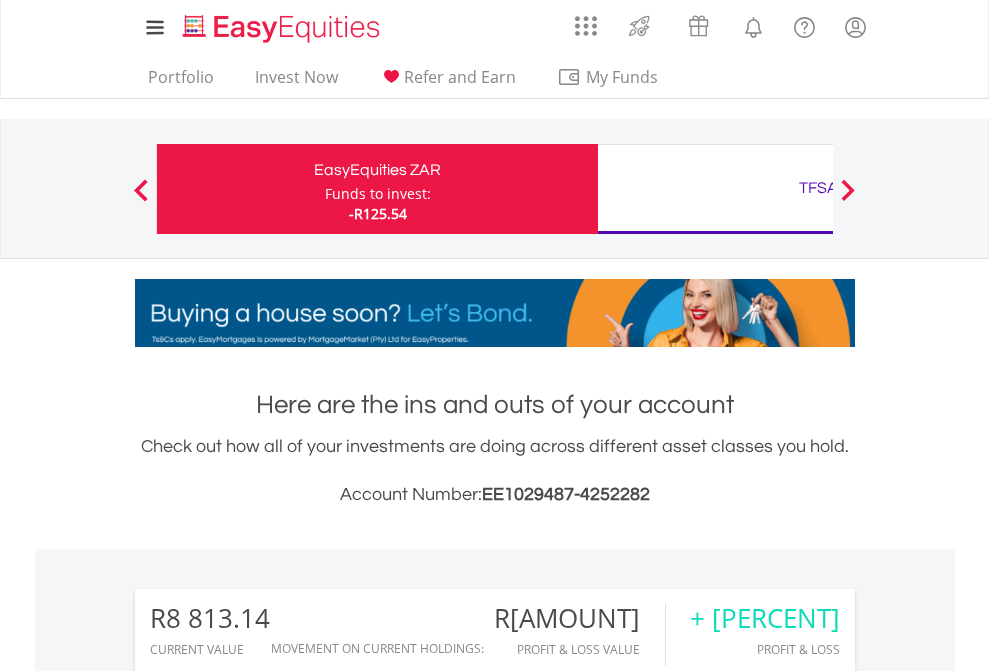 click on "Funds to invest:" at bounding box center (378, 194) 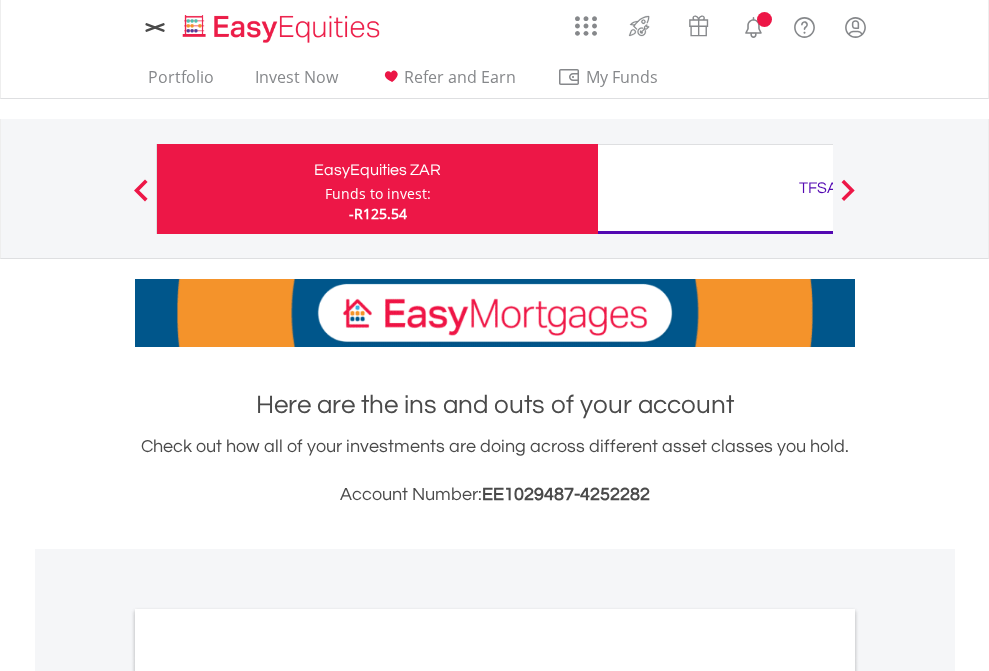 scroll, scrollTop: 0, scrollLeft: 0, axis: both 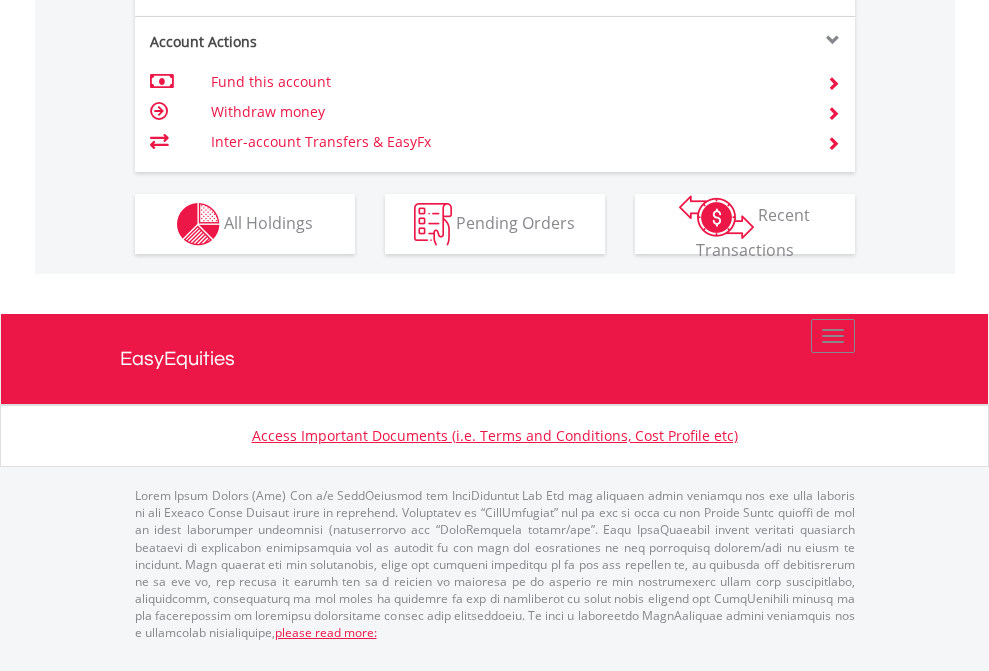 click on "Investment types" at bounding box center (706, -337) 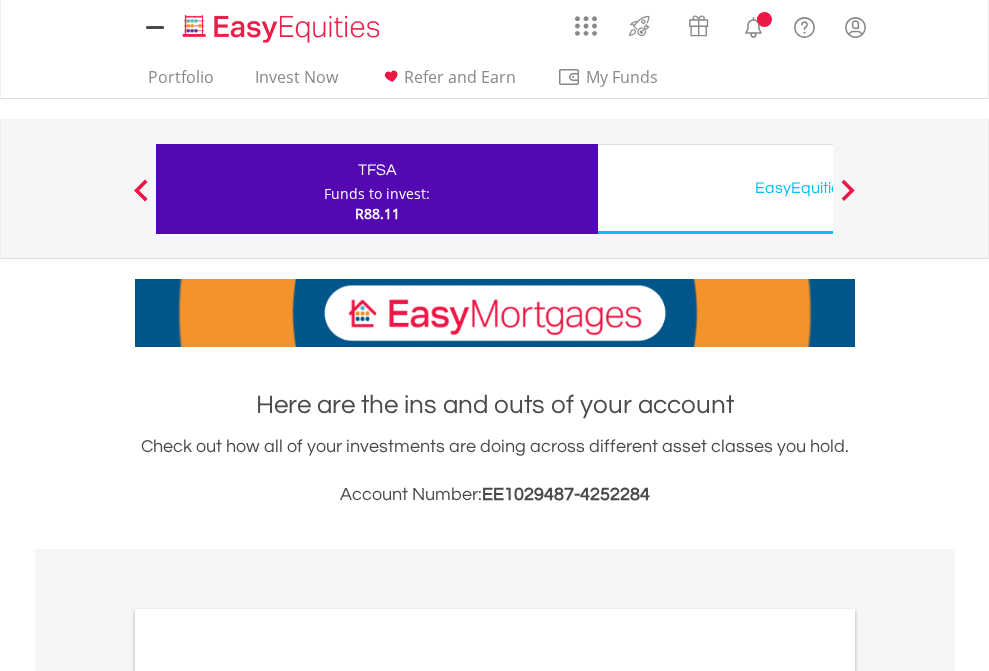 scroll, scrollTop: 0, scrollLeft: 0, axis: both 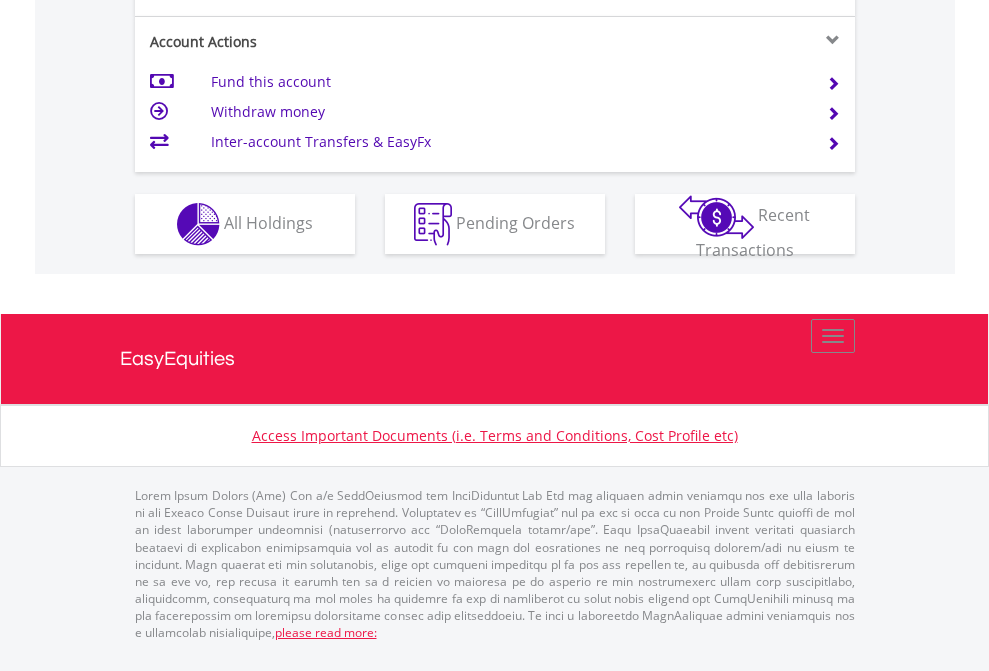 click on "Investment types" at bounding box center [706, -337] 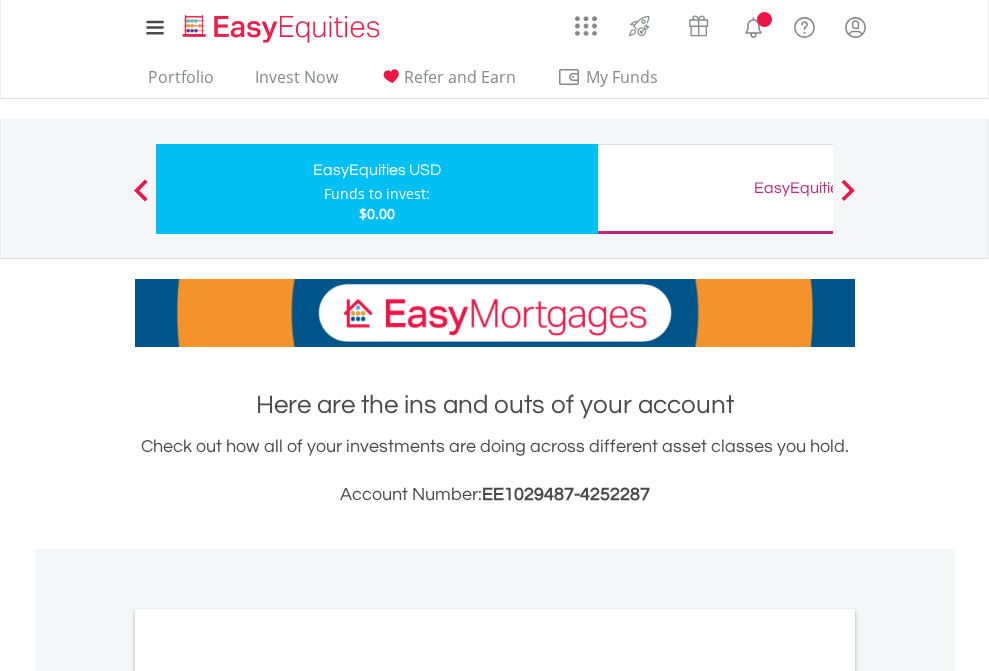 scroll, scrollTop: 0, scrollLeft: 0, axis: both 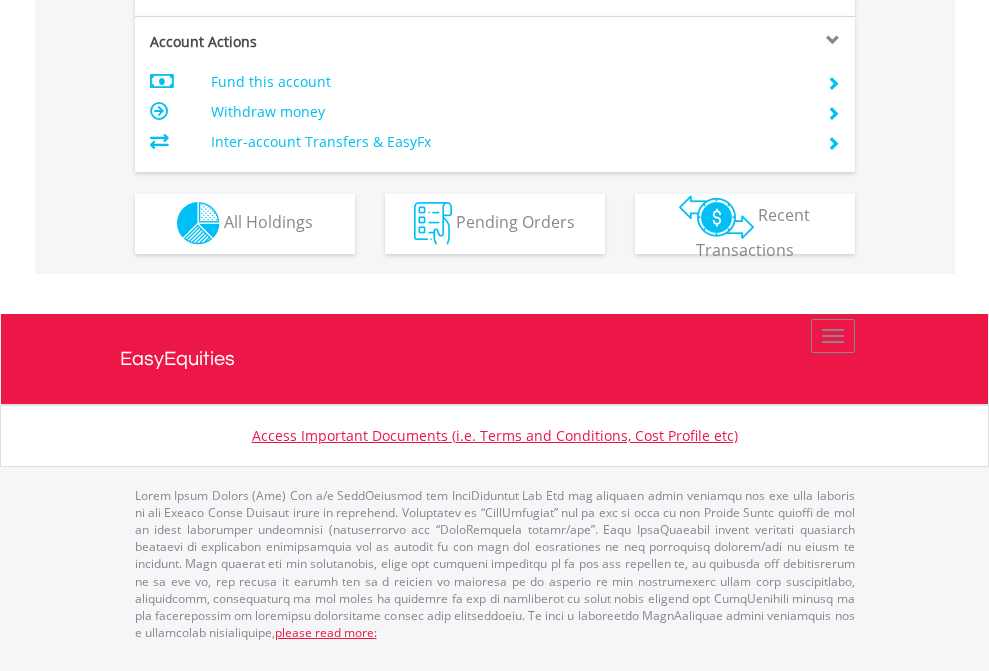 click on "Investment types" at bounding box center (706, -353) 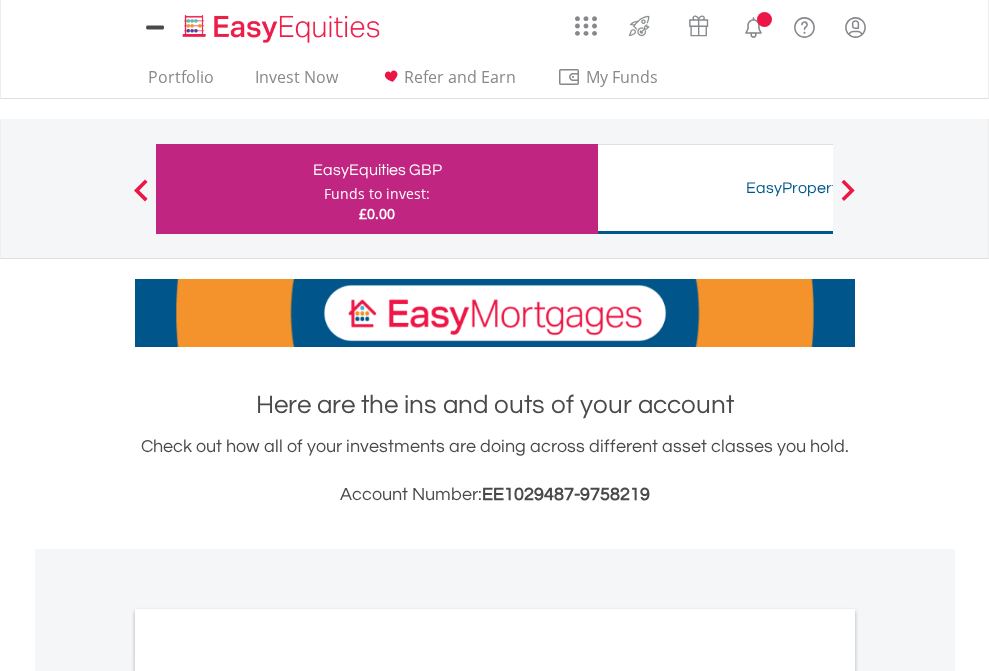 scroll, scrollTop: 0, scrollLeft: 0, axis: both 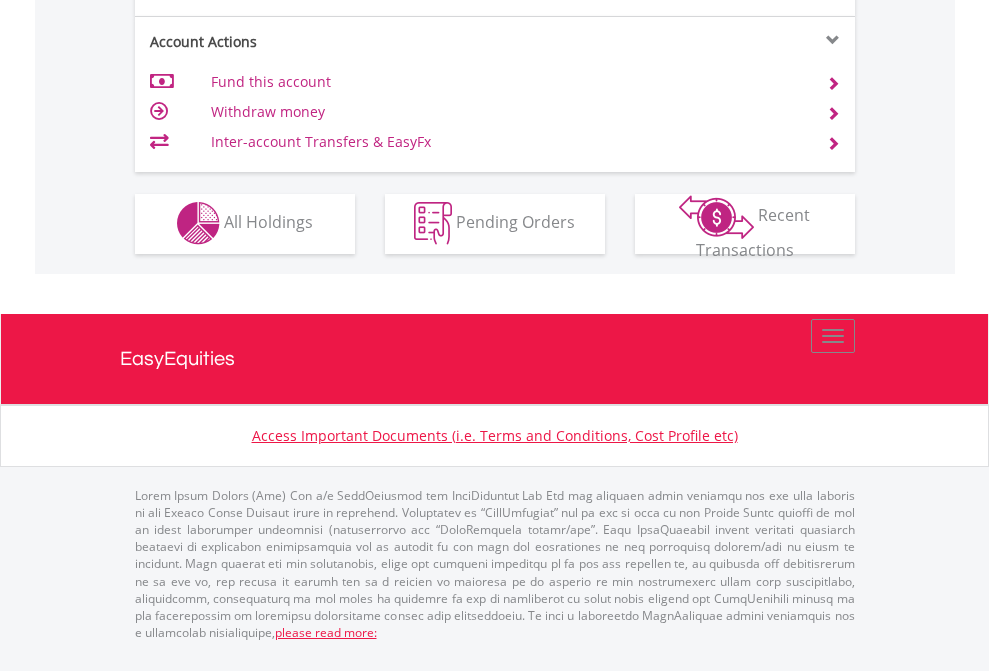 click on "Investment types" at bounding box center [706, -353] 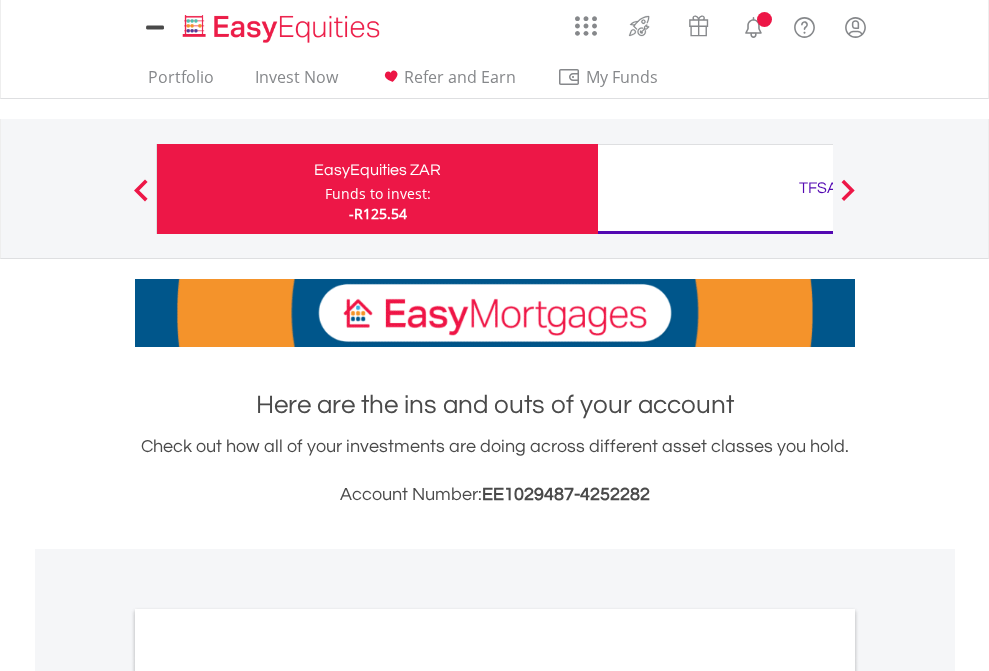 scroll, scrollTop: 0, scrollLeft: 0, axis: both 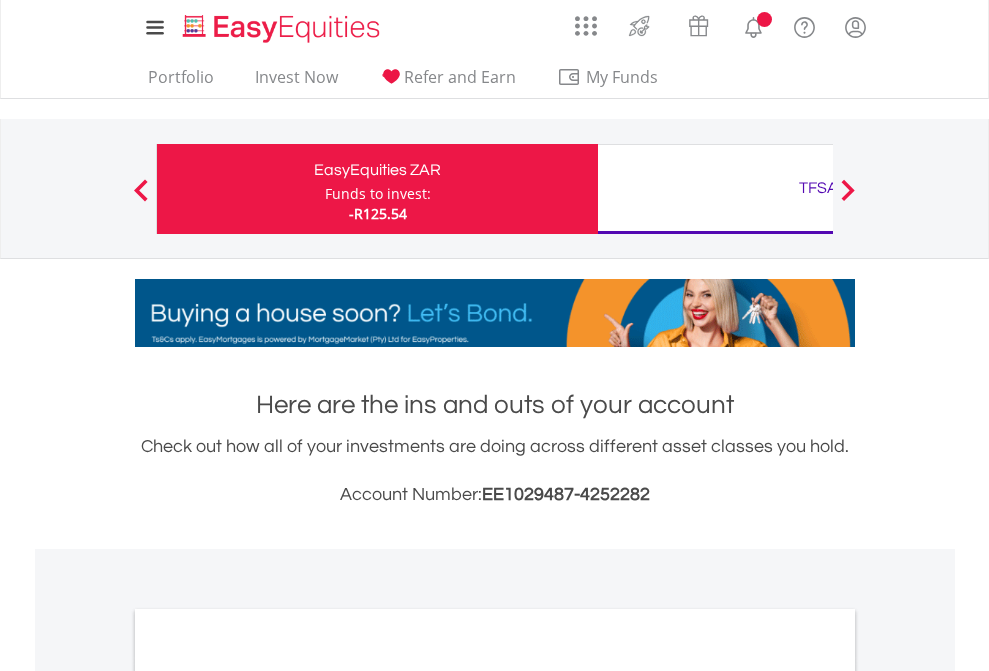 click on "All Holdings" at bounding box center (268, 1096) 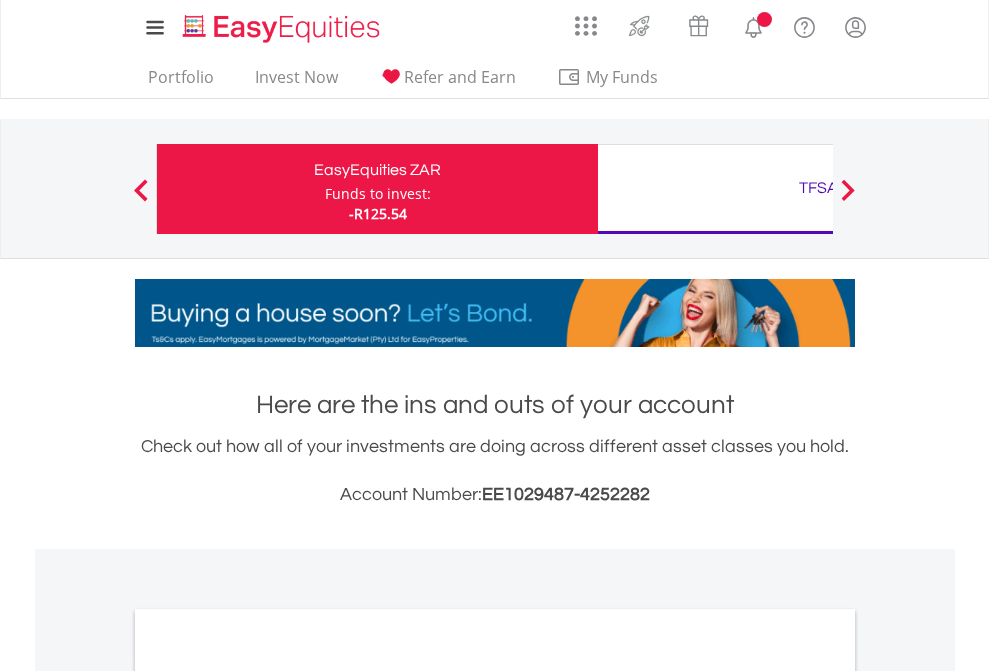 scroll, scrollTop: 1202, scrollLeft: 0, axis: vertical 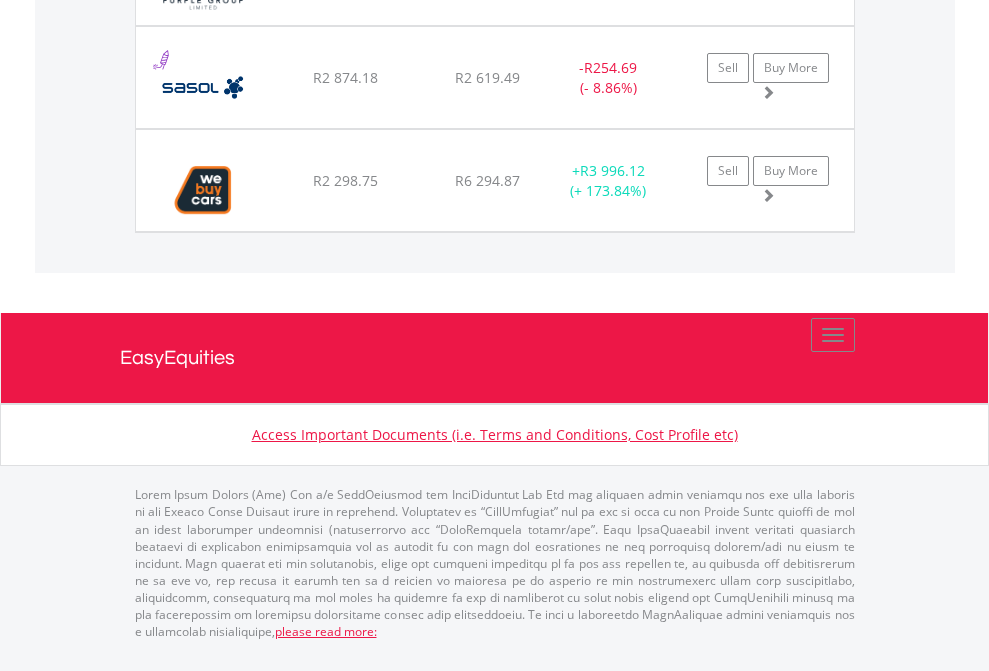 click on "TFSA" at bounding box center [818, -1545] 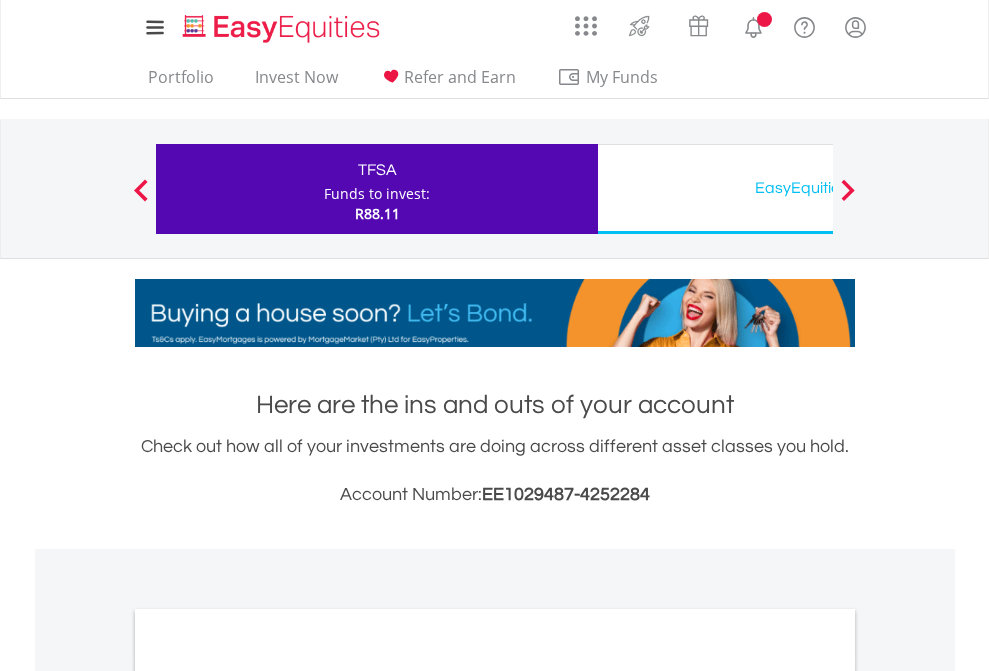 scroll, scrollTop: 0, scrollLeft: 0, axis: both 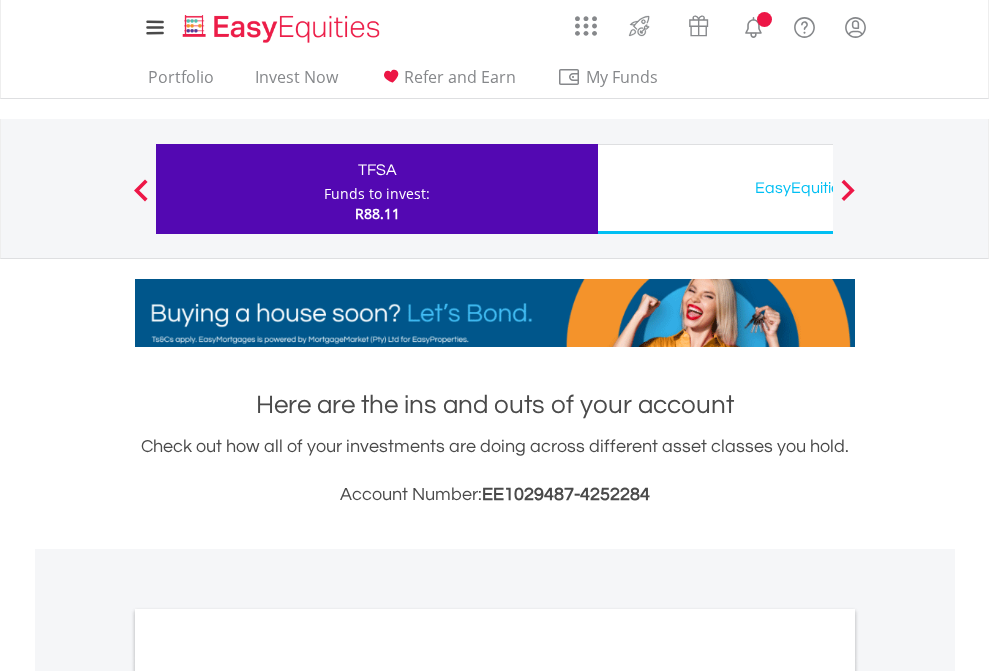 click on "All Holdings" at bounding box center [268, 1096] 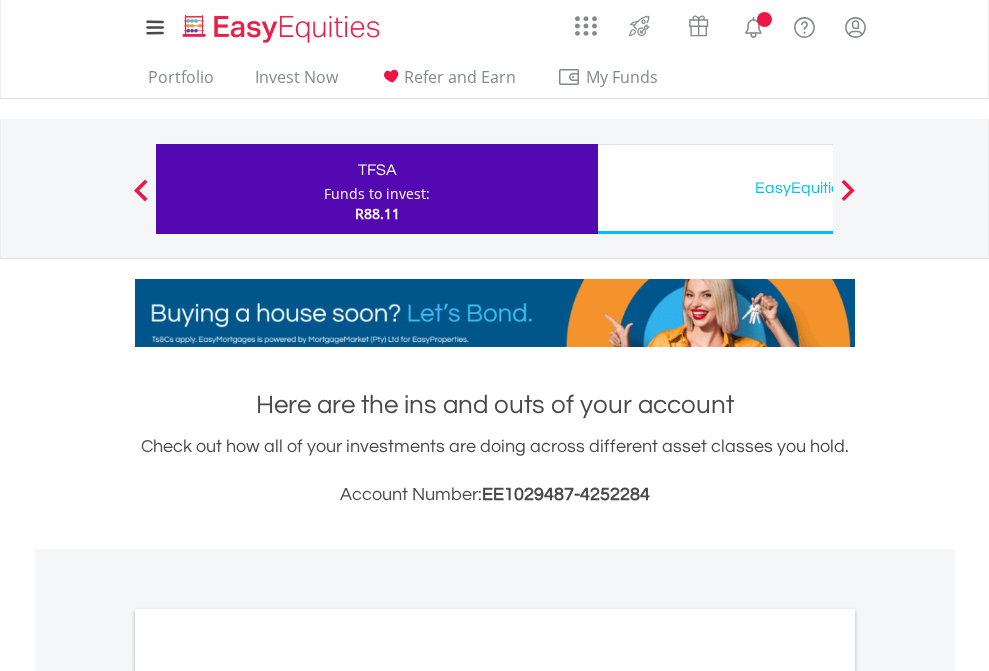 scroll, scrollTop: 1202, scrollLeft: 0, axis: vertical 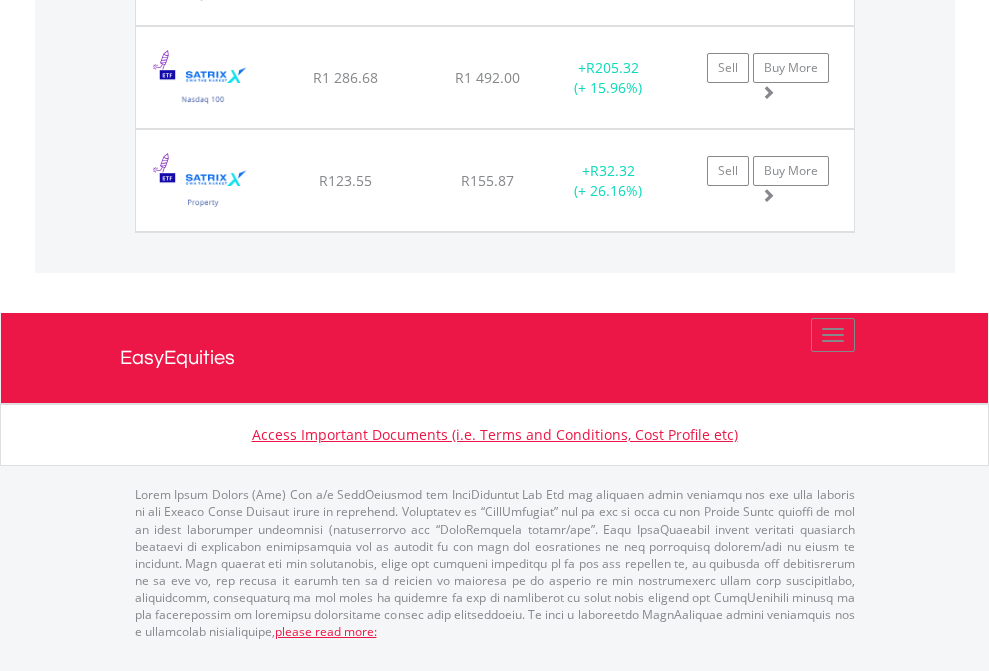 click on "EasyEquities USD" at bounding box center (818, -1648) 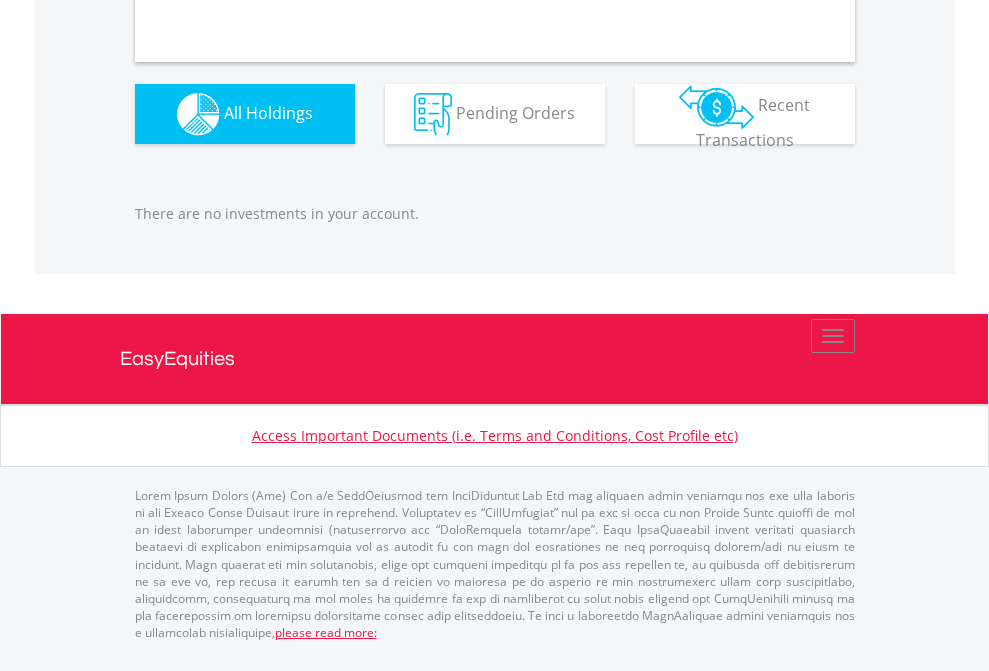 scroll, scrollTop: 1980, scrollLeft: 0, axis: vertical 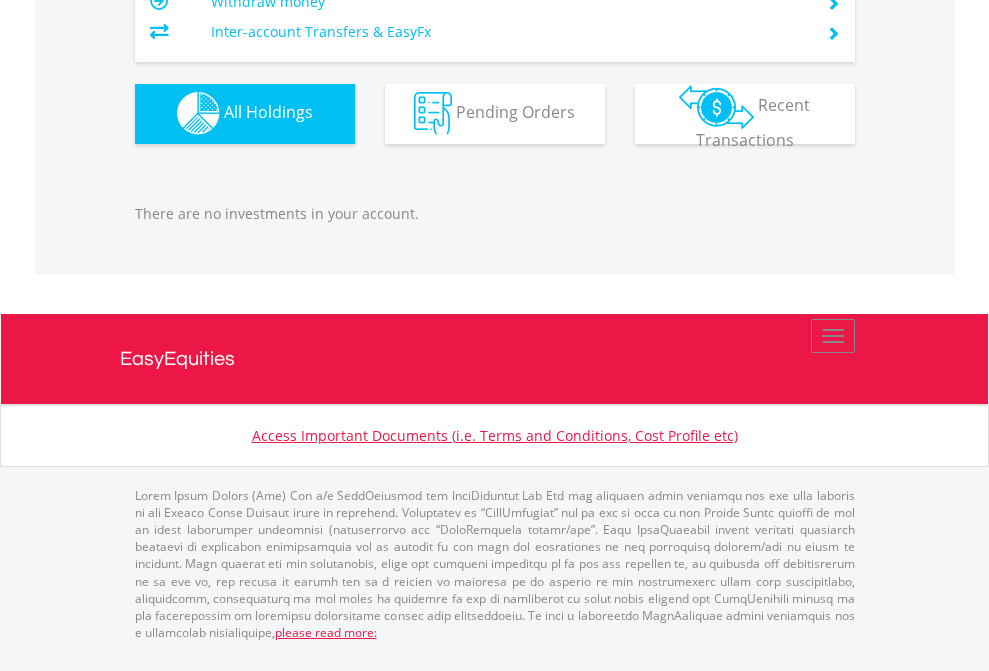 click on "EasyEquities GBP" at bounding box center [818, -1142] 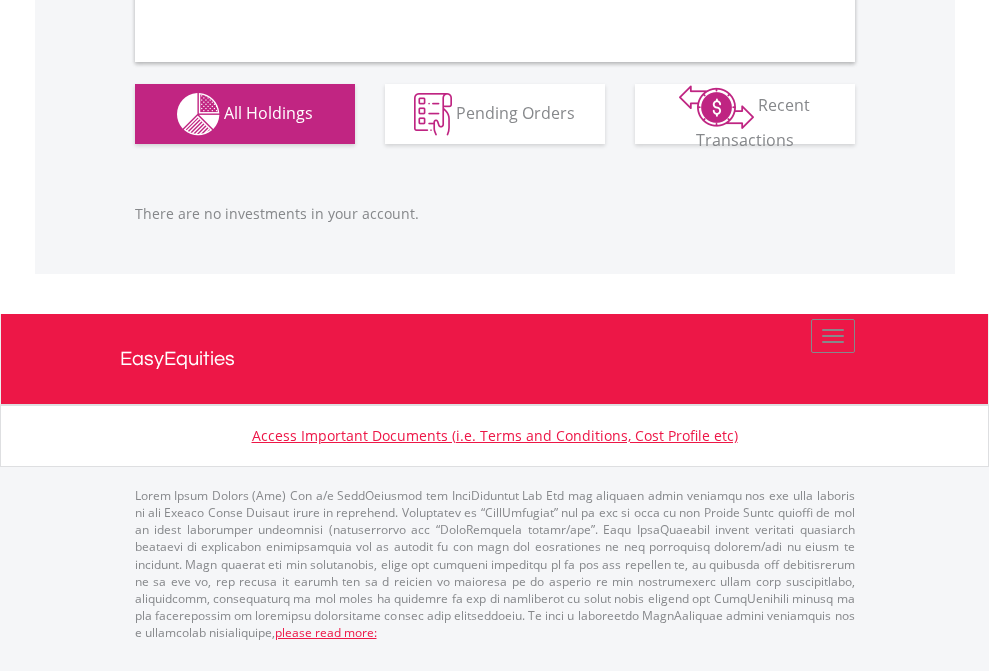 scroll, scrollTop: 1980, scrollLeft: 0, axis: vertical 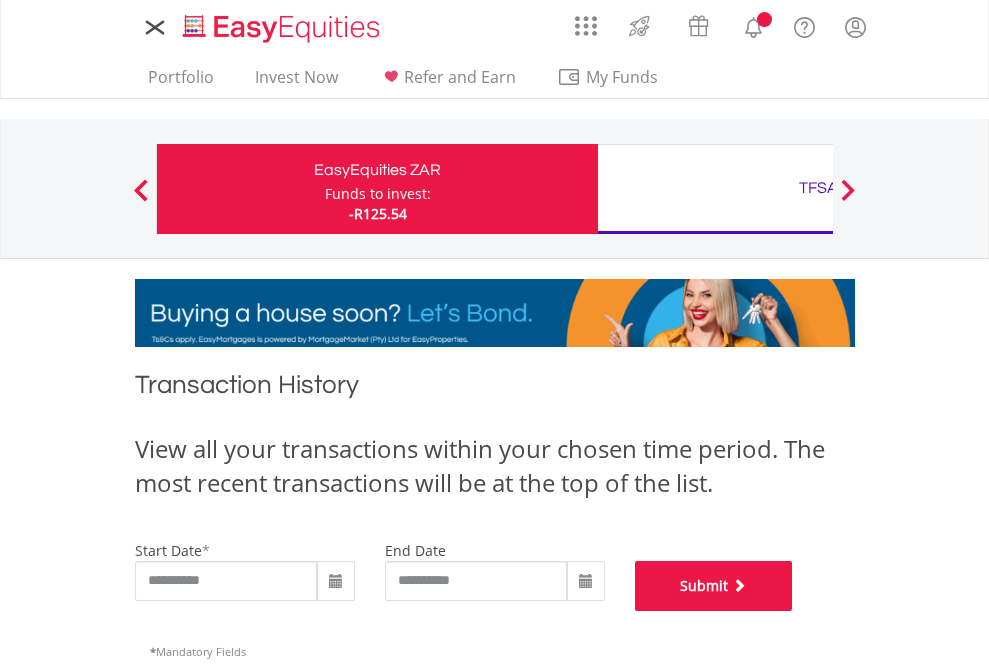 click on "Submit" at bounding box center (714, 586) 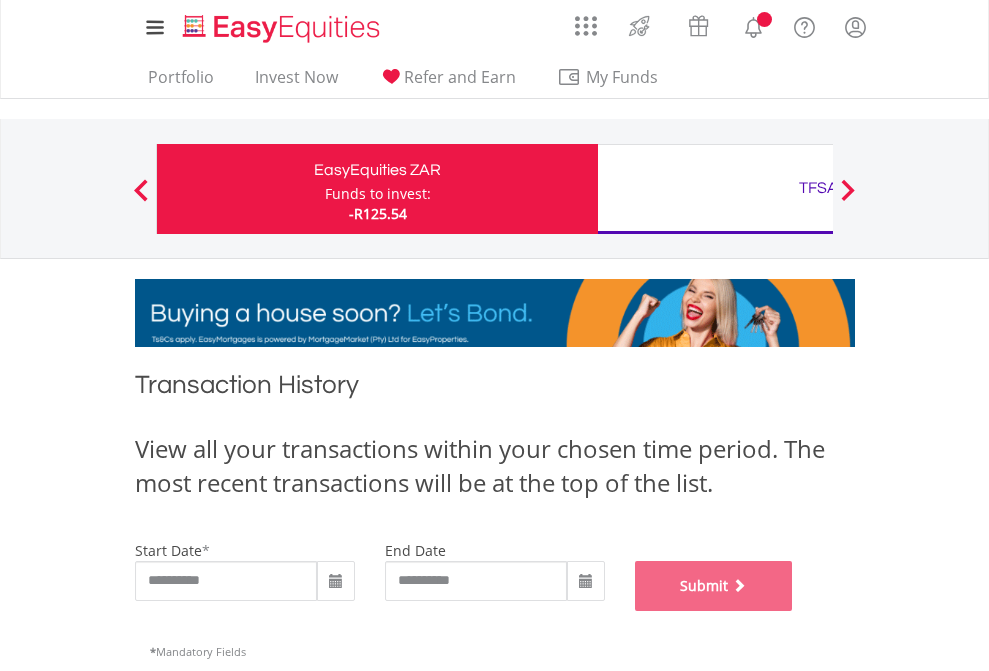 scroll, scrollTop: 811, scrollLeft: 0, axis: vertical 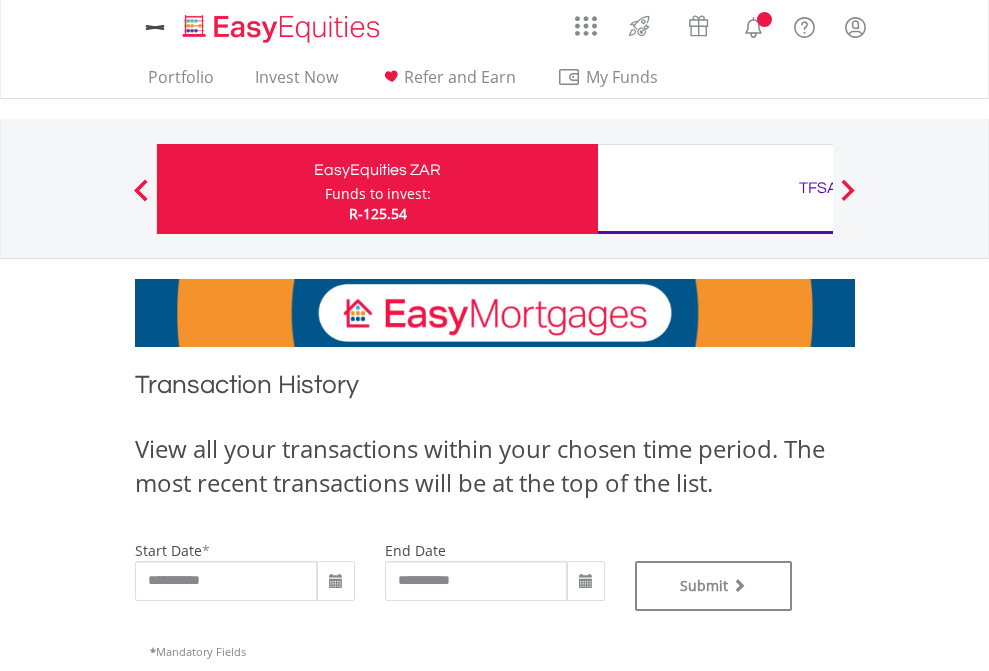 click on "TFSA" at bounding box center [818, 188] 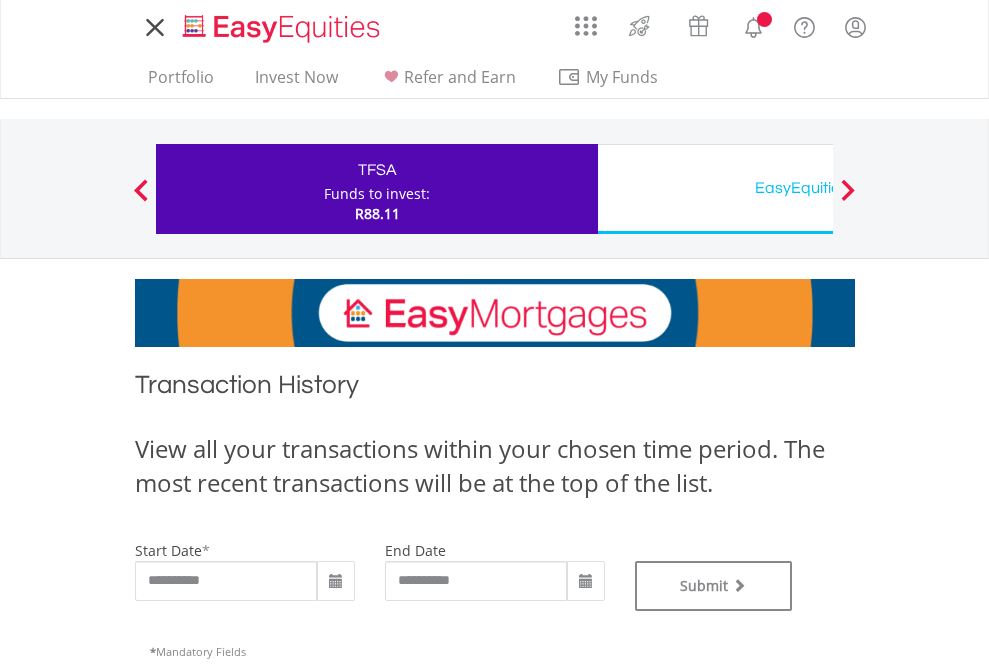 scroll, scrollTop: 0, scrollLeft: 0, axis: both 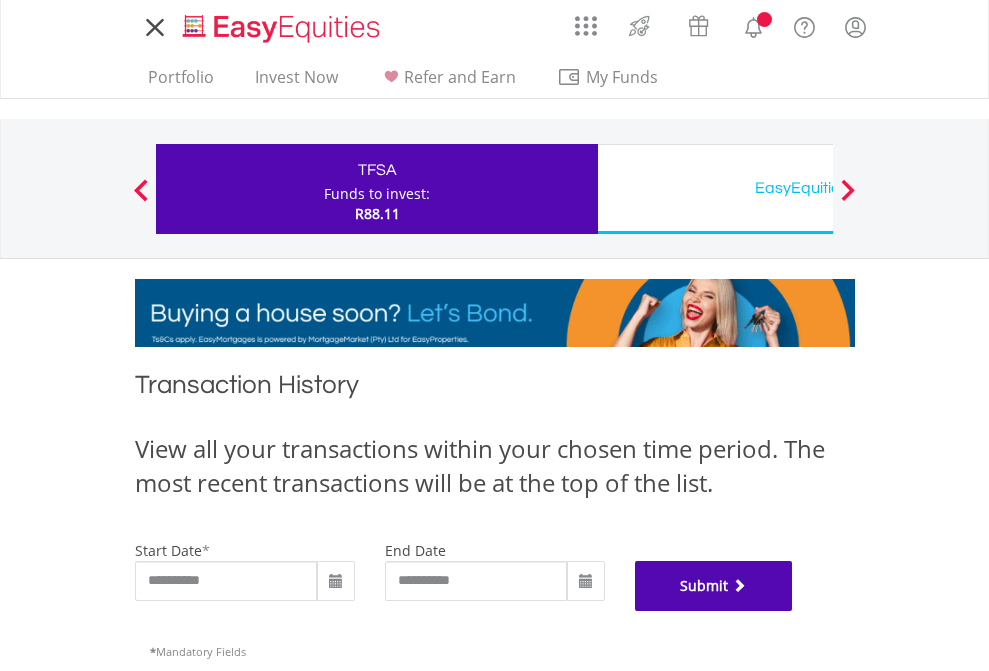 click on "Submit" at bounding box center [714, 586] 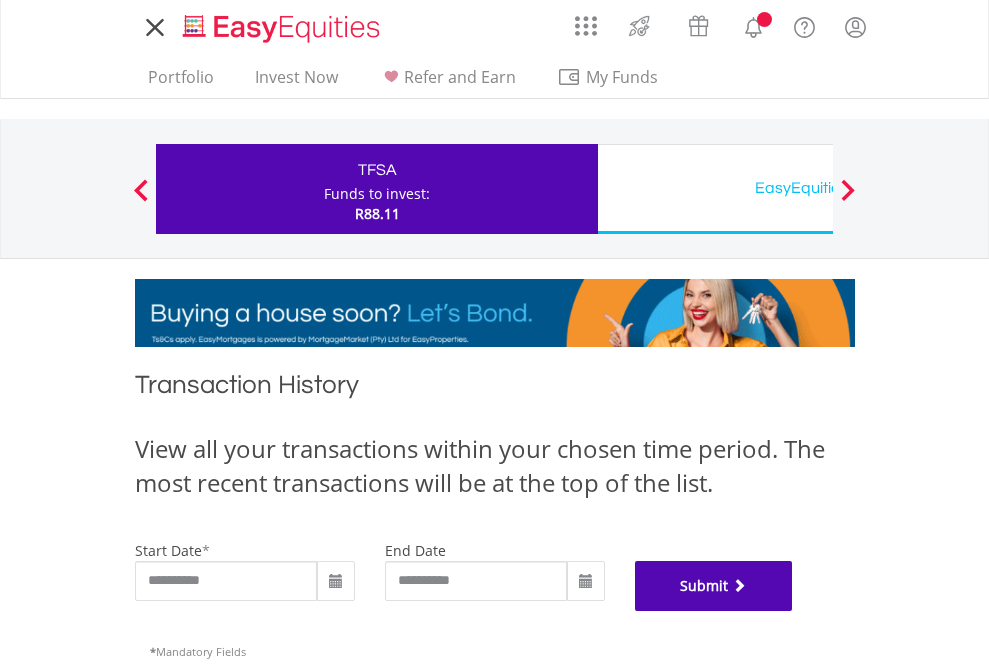 scroll, scrollTop: 811, scrollLeft: 0, axis: vertical 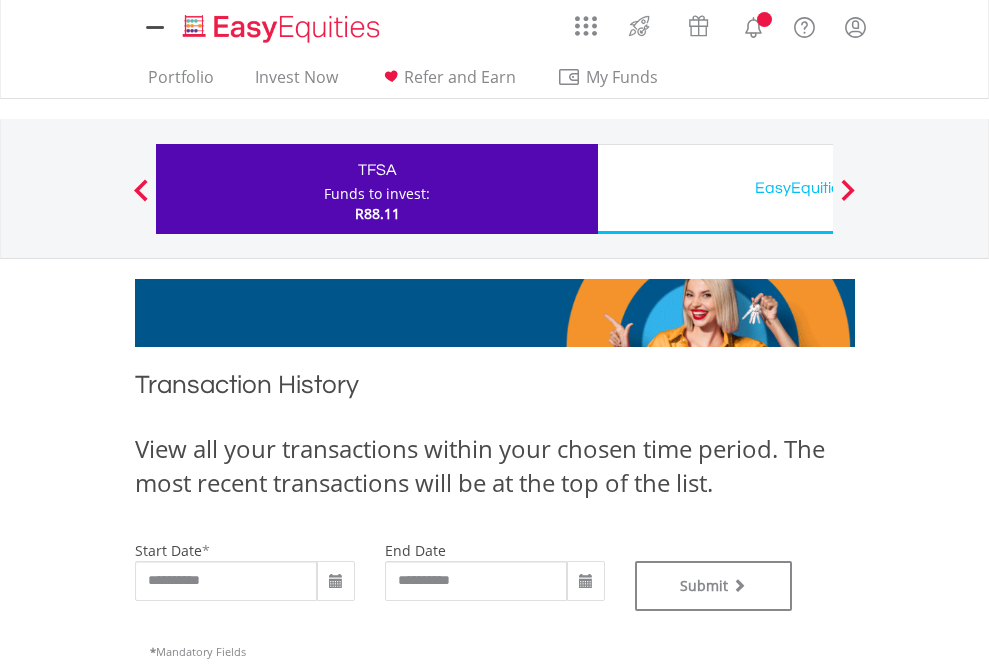 click on "EasyEquities USD" at bounding box center (818, 188) 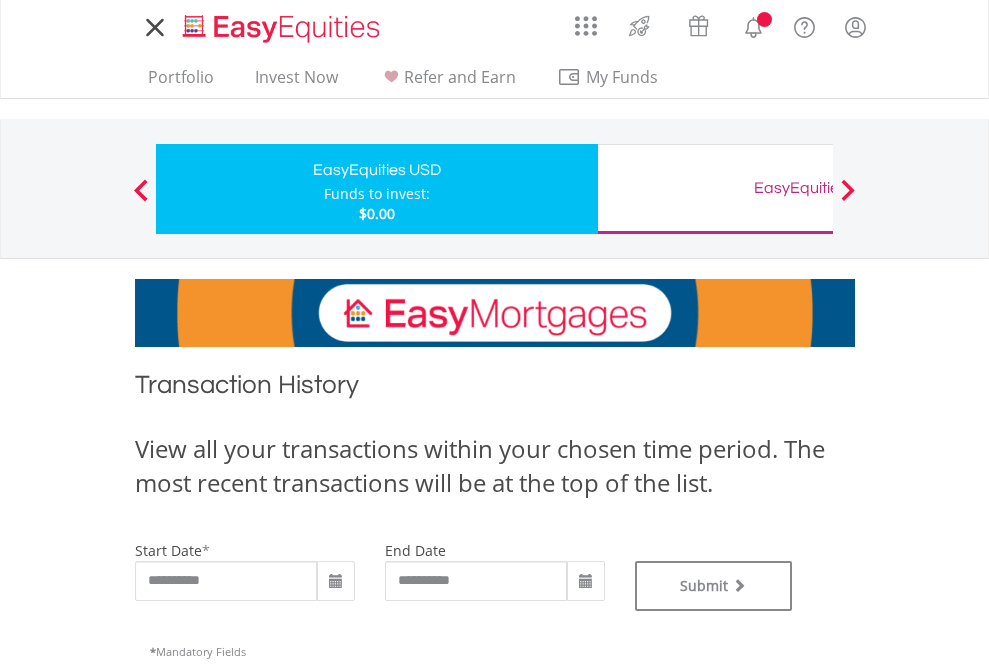 scroll, scrollTop: 0, scrollLeft: 0, axis: both 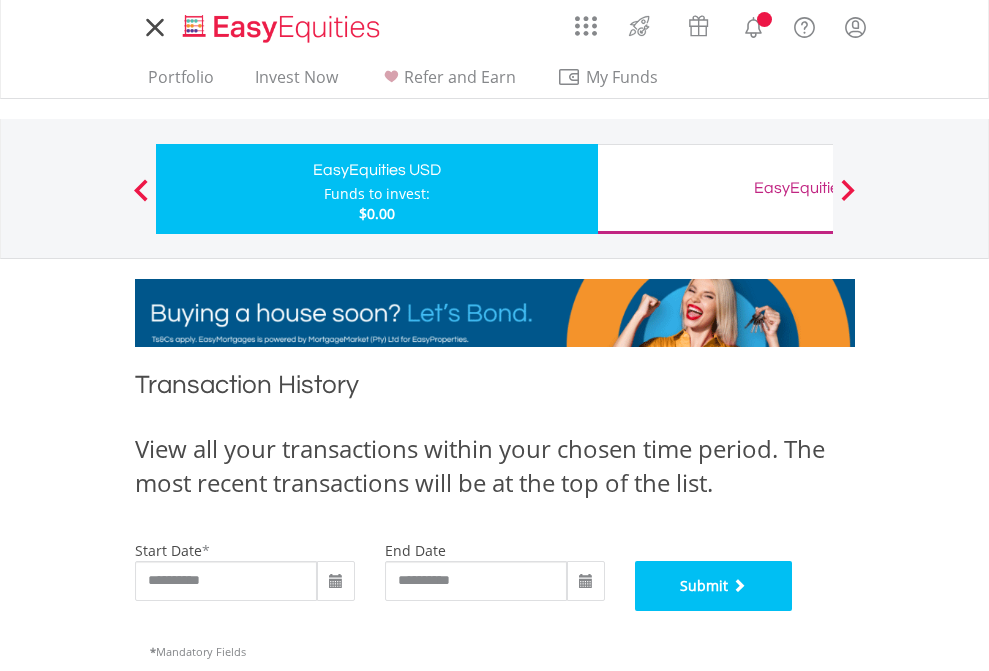 click on "Submit" at bounding box center (714, 586) 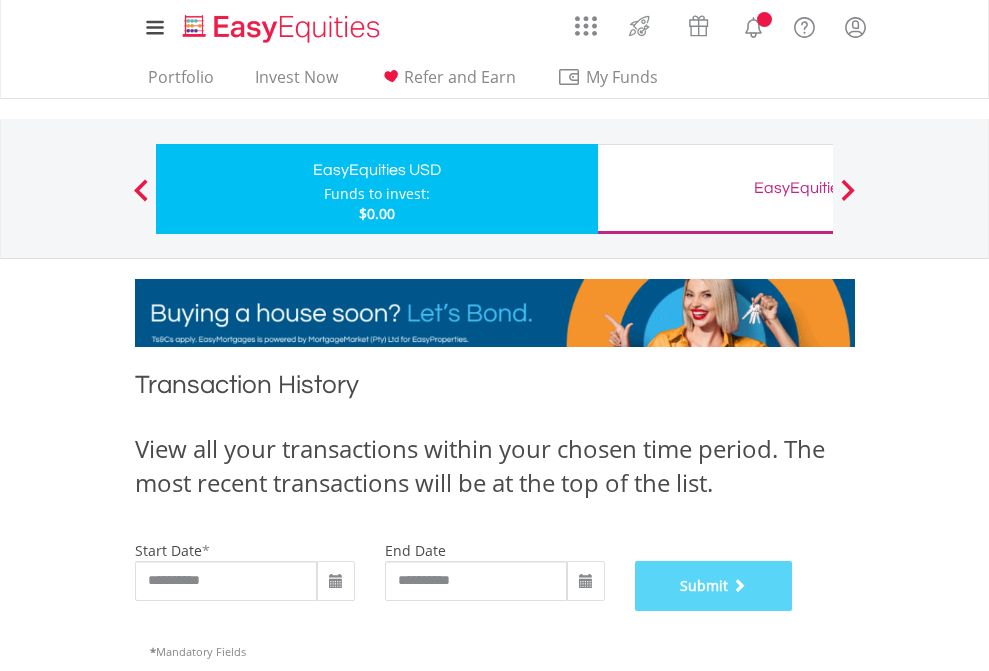 scroll, scrollTop: 811, scrollLeft: 0, axis: vertical 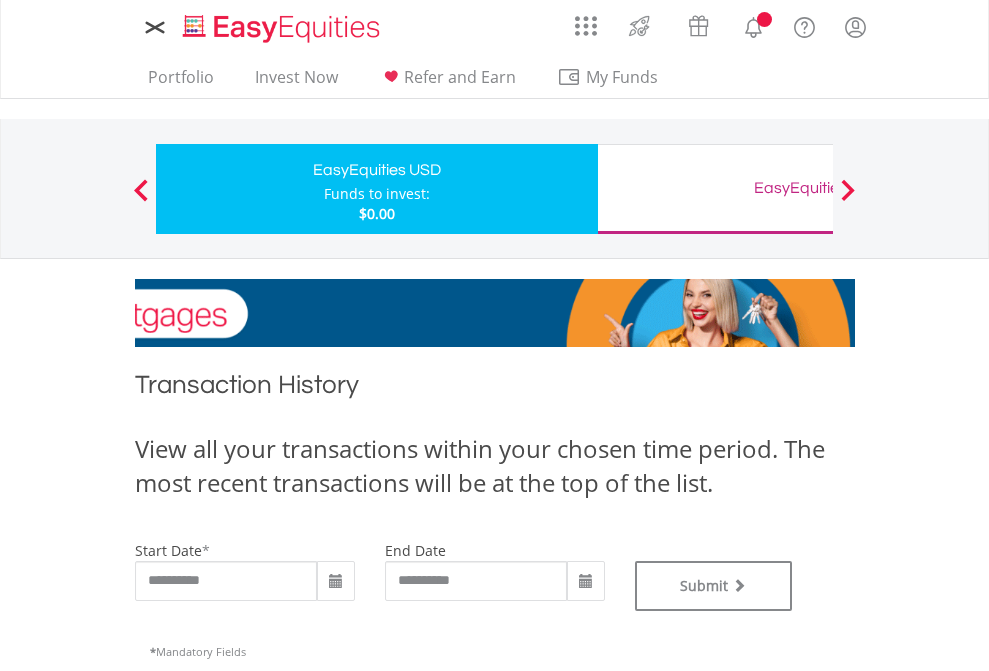 click on "EasyEquities GBP" at bounding box center (818, 188) 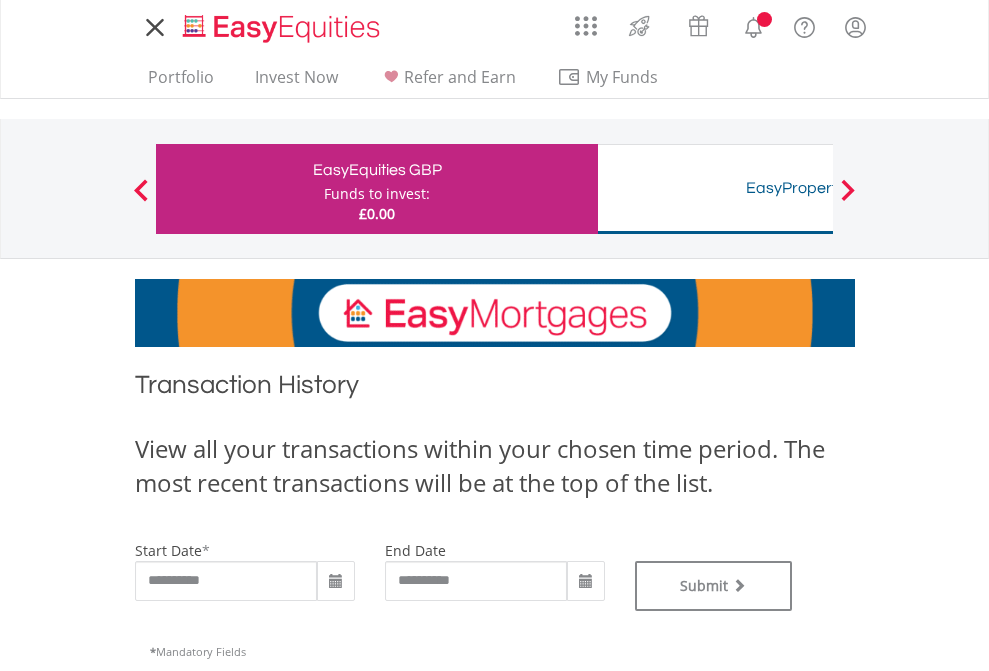 scroll, scrollTop: 0, scrollLeft: 0, axis: both 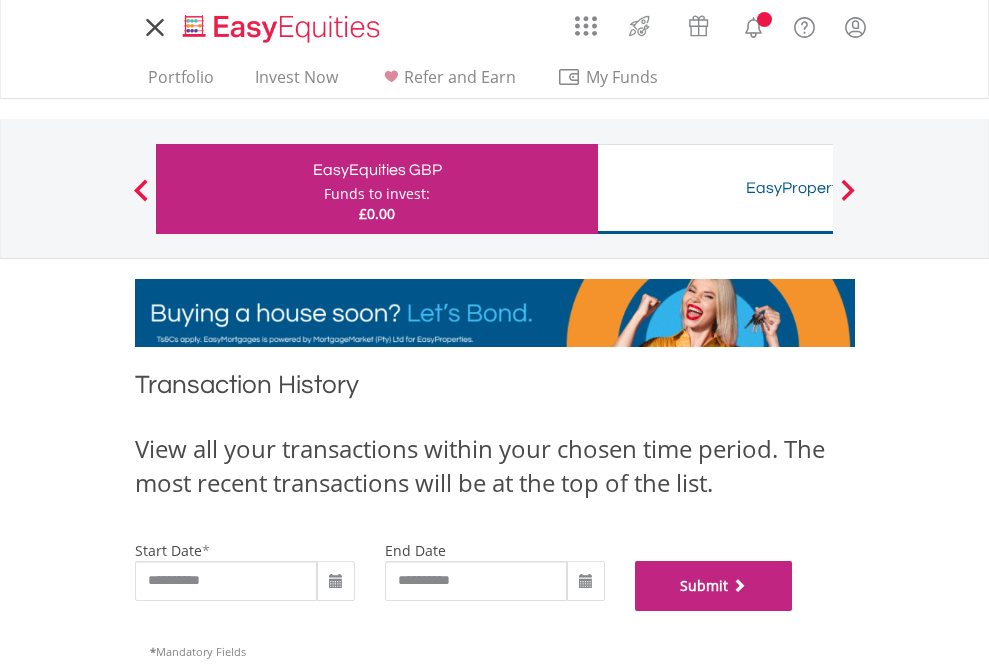 click on "Submit" at bounding box center [714, 586] 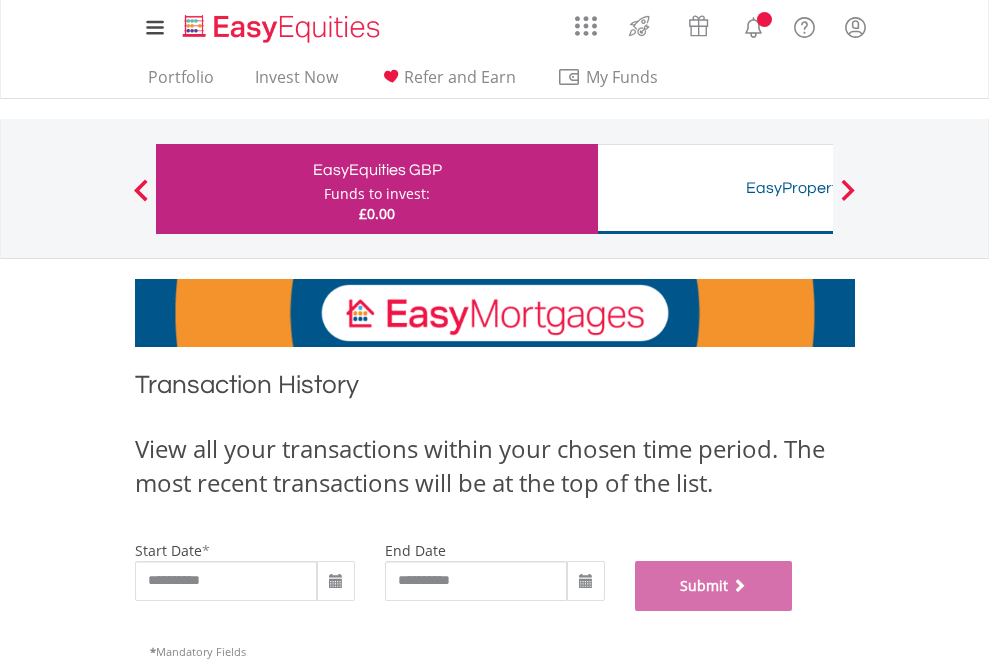 scroll, scrollTop: 811, scrollLeft: 0, axis: vertical 